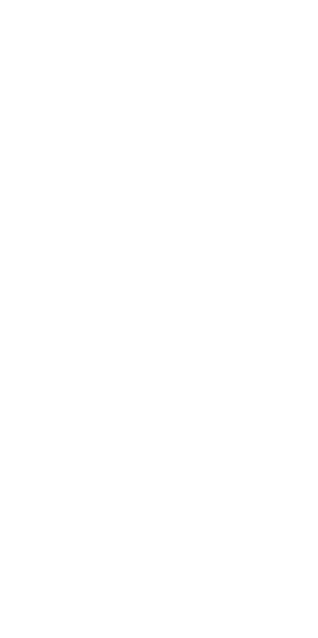 scroll, scrollTop: 0, scrollLeft: 0, axis: both 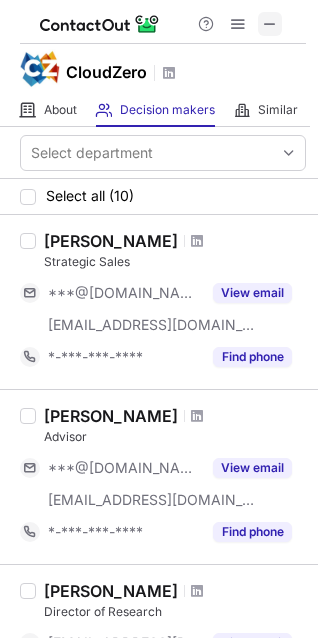click at bounding box center [270, 24] 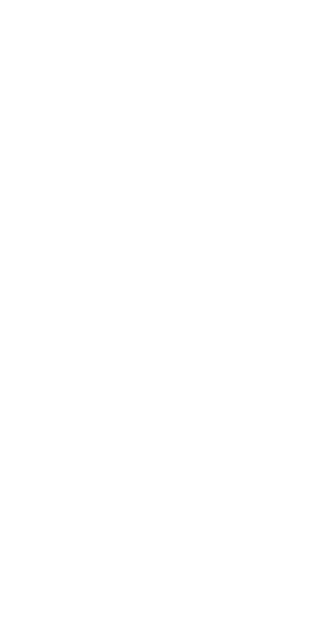 scroll, scrollTop: 0, scrollLeft: 0, axis: both 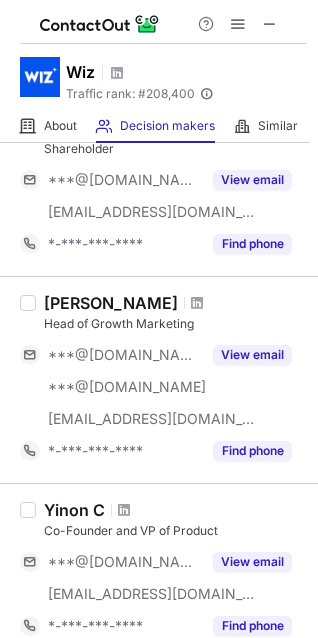 drag, startPoint x: 155, startPoint y: 301, endPoint x: 224, endPoint y: 297, distance: 69.115845 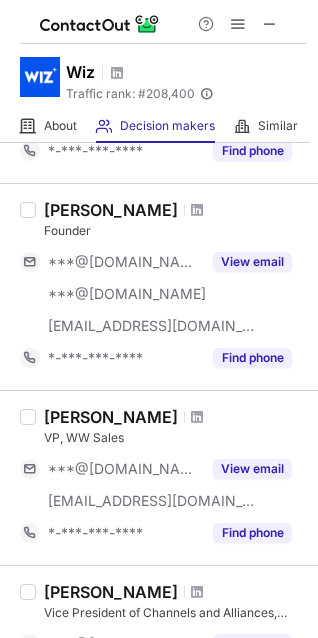 scroll, scrollTop: 1574, scrollLeft: 0, axis: vertical 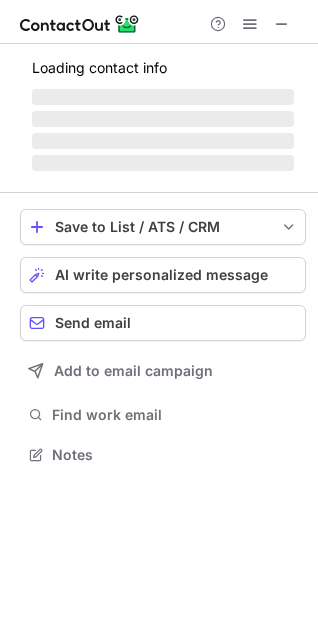 click on "Loading contact info ‌ ‌ ‌ ‌" at bounding box center [163, 112] 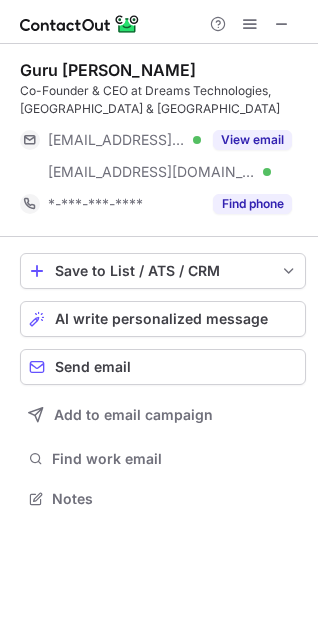 scroll, scrollTop: 10, scrollLeft: 10, axis: both 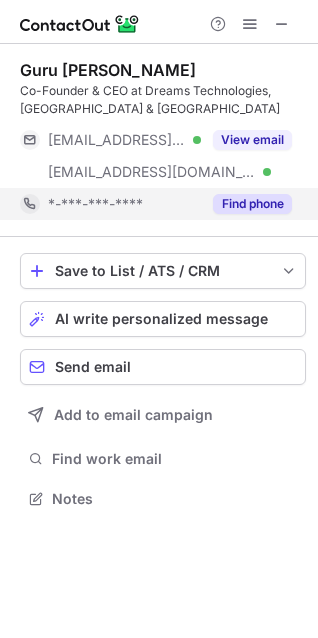 click on "Find phone" at bounding box center [252, 204] 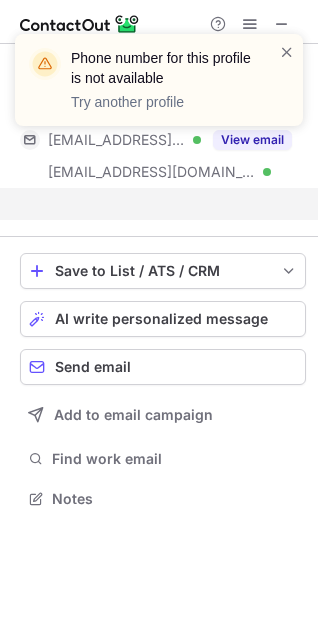 scroll, scrollTop: 452, scrollLeft: 318, axis: both 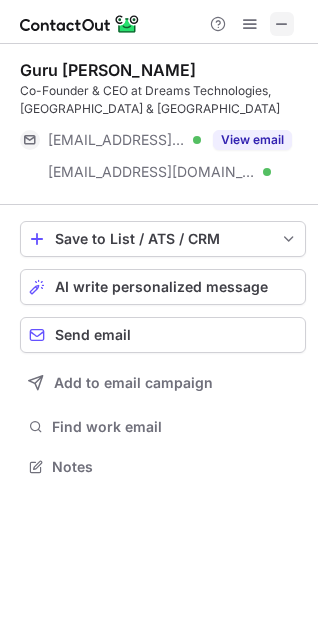 click at bounding box center (282, 24) 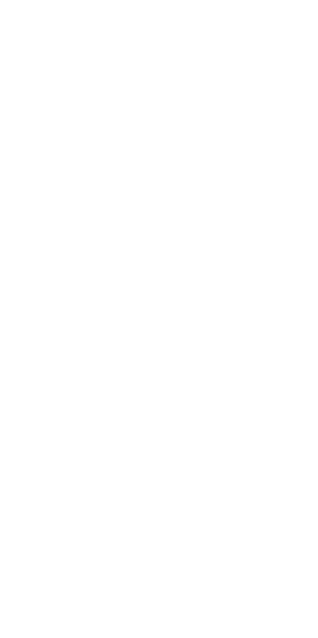 scroll, scrollTop: 0, scrollLeft: 0, axis: both 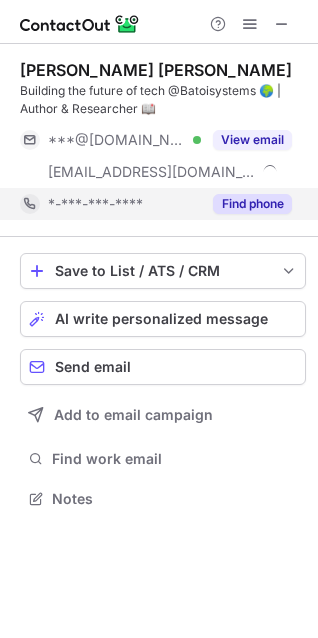 click on "Find phone" at bounding box center [252, 204] 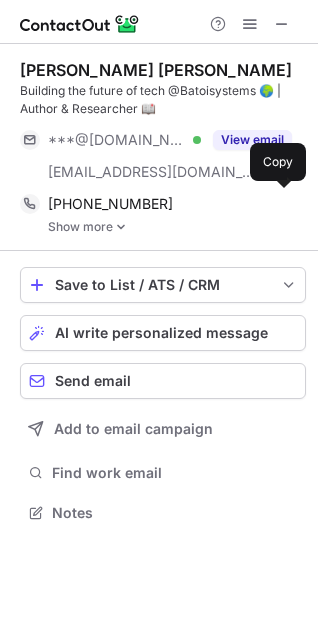 scroll, scrollTop: 10, scrollLeft: 10, axis: both 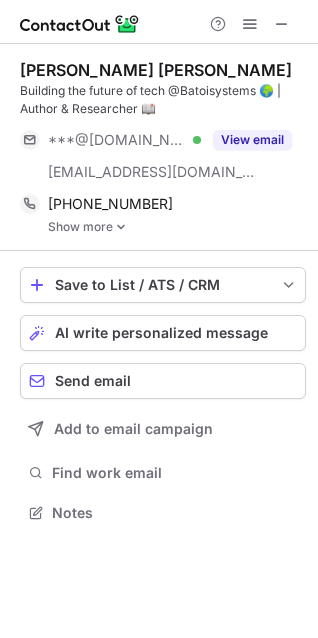 click on "Show more" at bounding box center (177, 227) 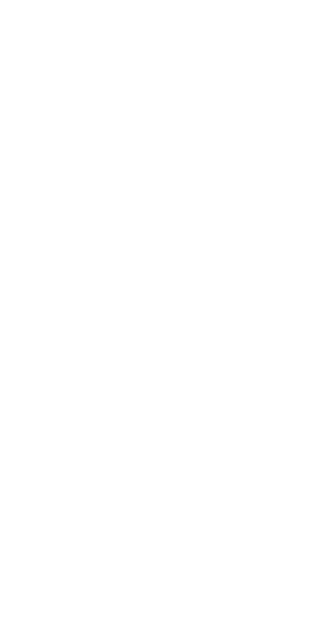scroll, scrollTop: 0, scrollLeft: 0, axis: both 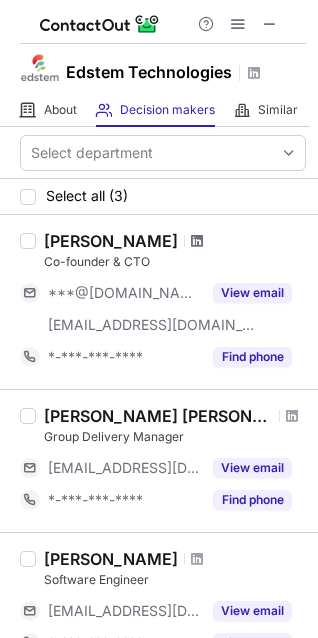 click at bounding box center [197, 241] 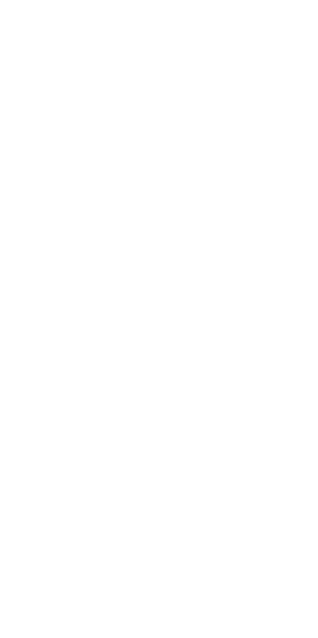 scroll, scrollTop: 0, scrollLeft: 0, axis: both 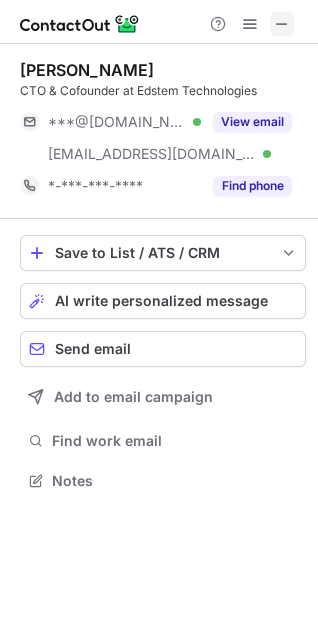 click at bounding box center [282, 24] 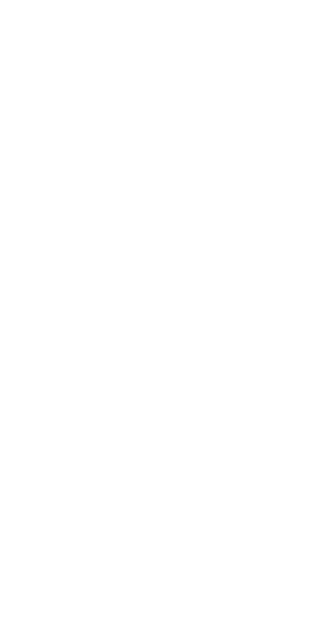 scroll, scrollTop: 0, scrollLeft: 0, axis: both 